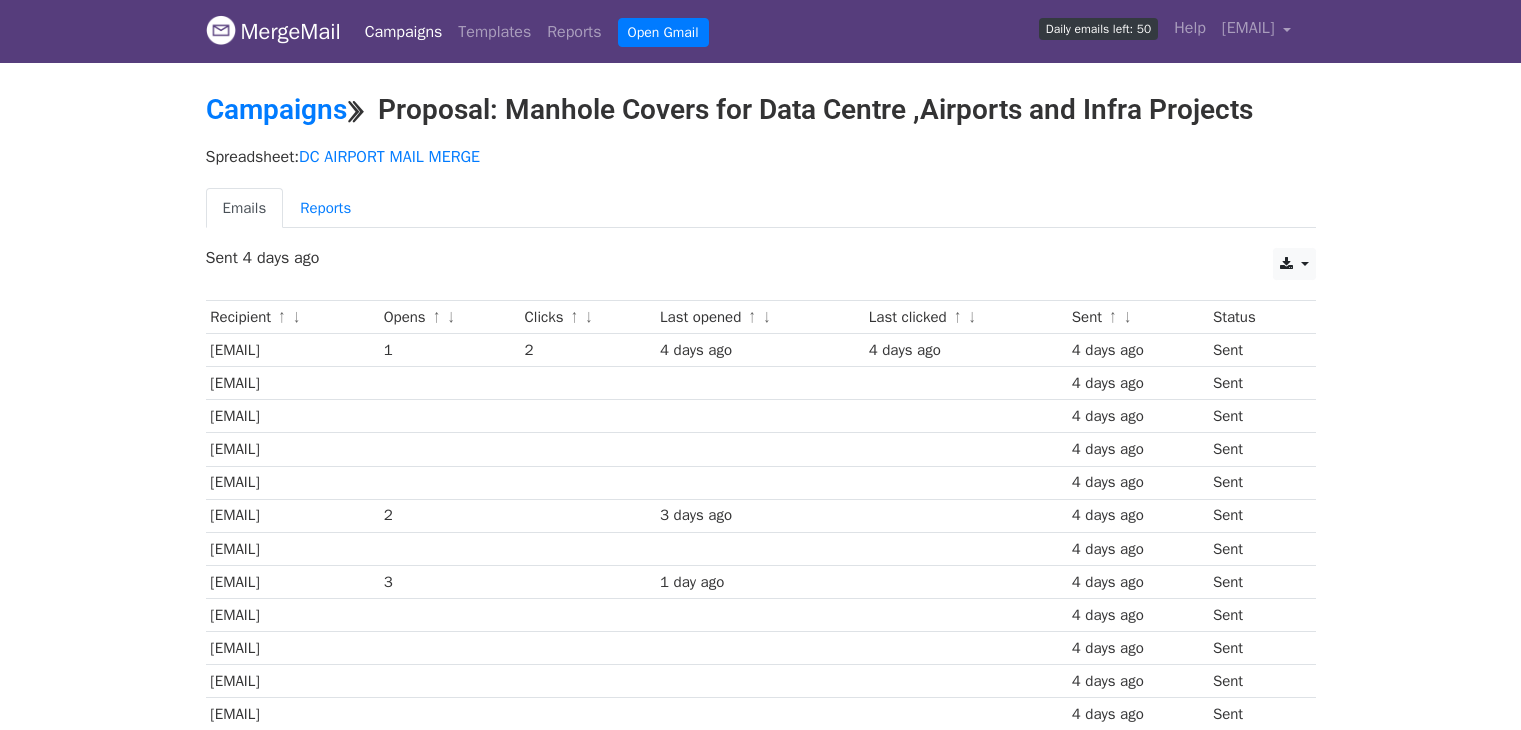 scroll, scrollTop: 0, scrollLeft: 0, axis: both 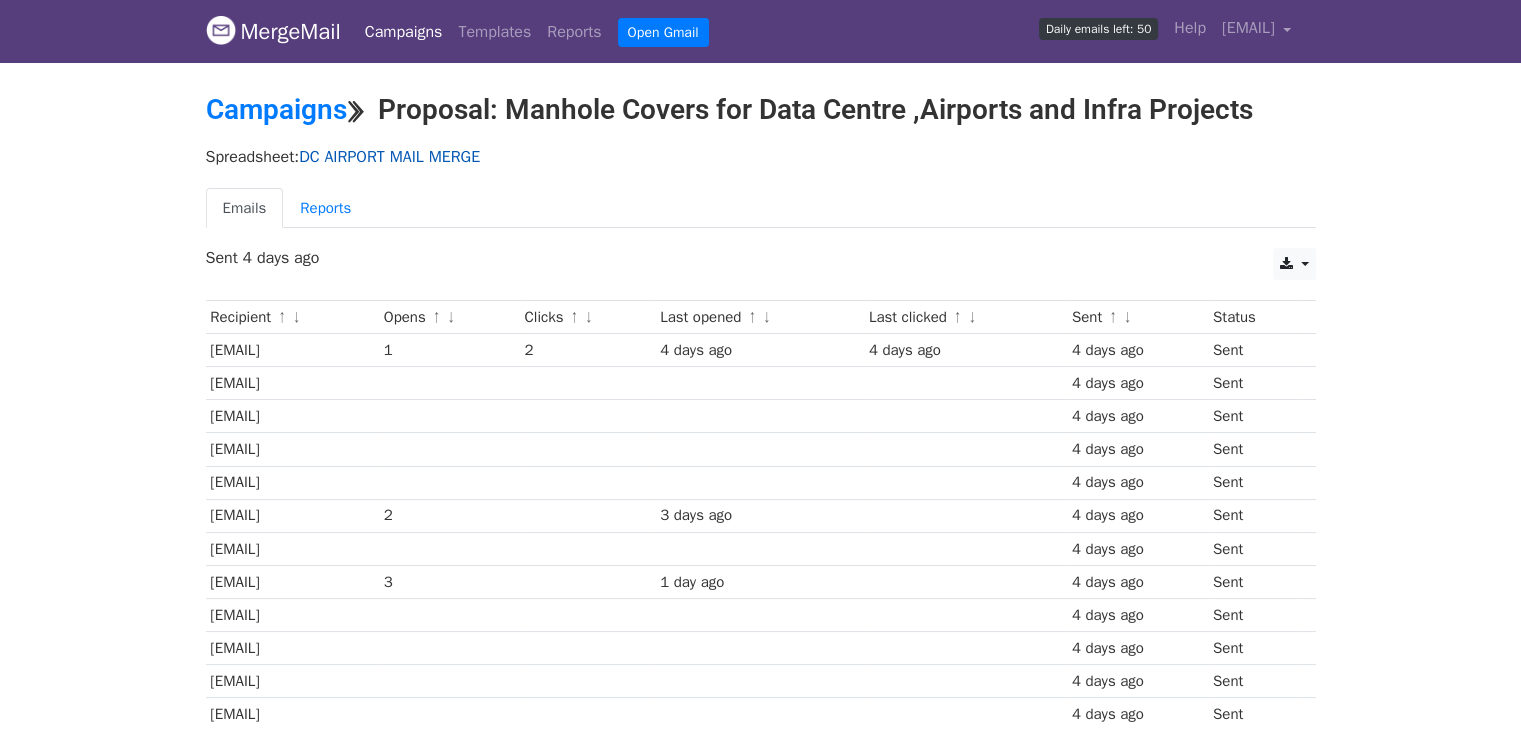 click on "DC AIRPORT MAIL MERGE" at bounding box center (389, 157) 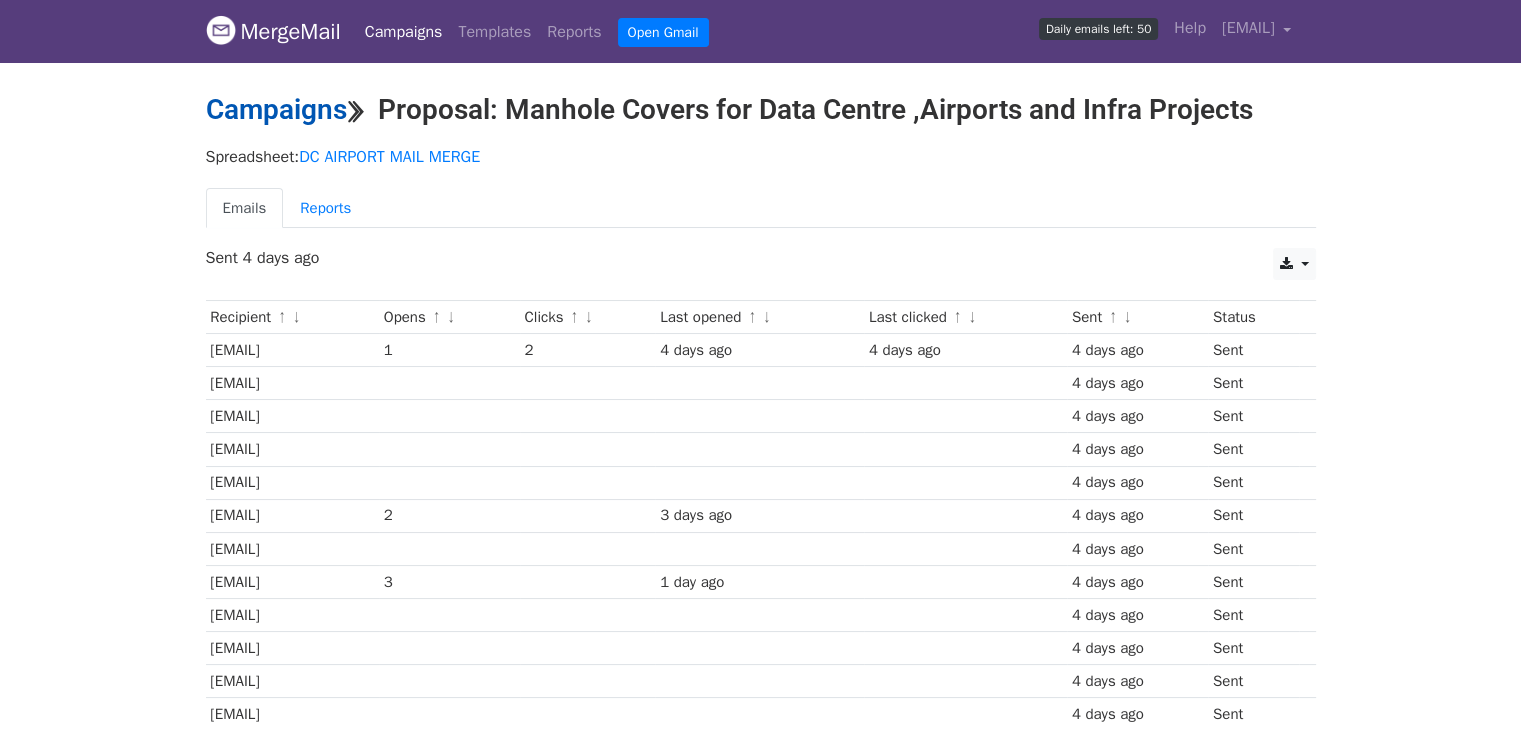 click on "Campaigns" at bounding box center (276, 109) 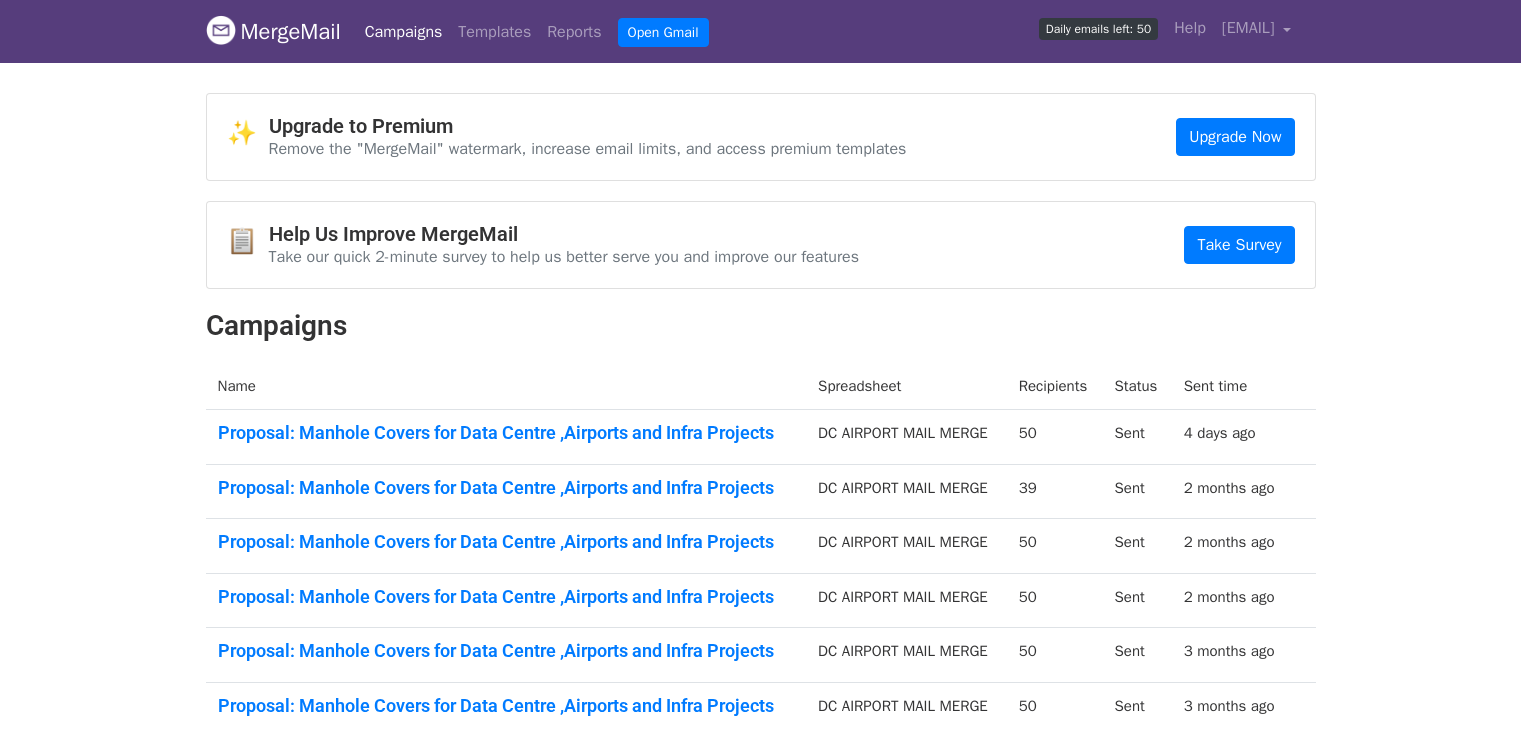 scroll, scrollTop: 0, scrollLeft: 0, axis: both 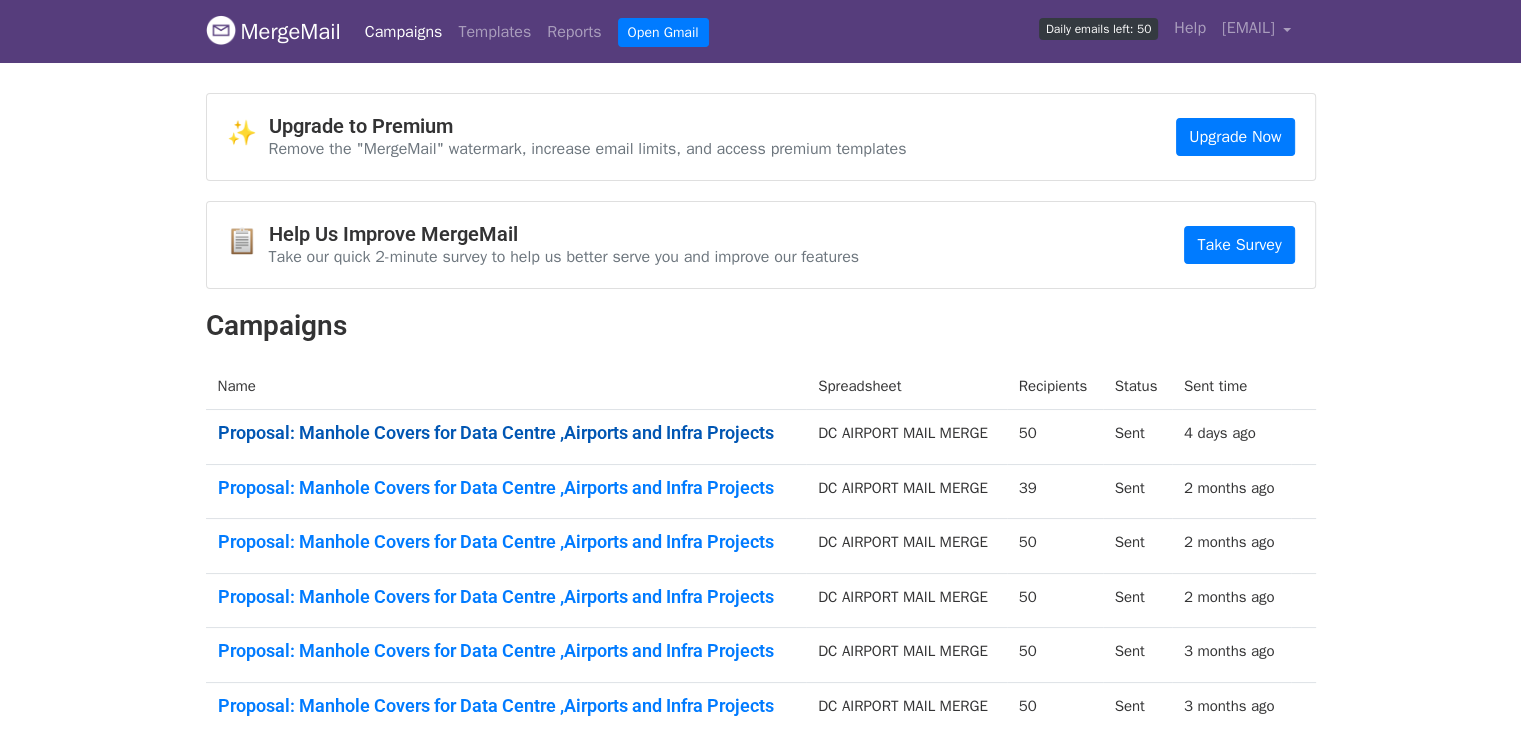 click on "Proposal: Manhole Covers for Data Centre ,Airports and Infra Projects" at bounding box center [506, 433] 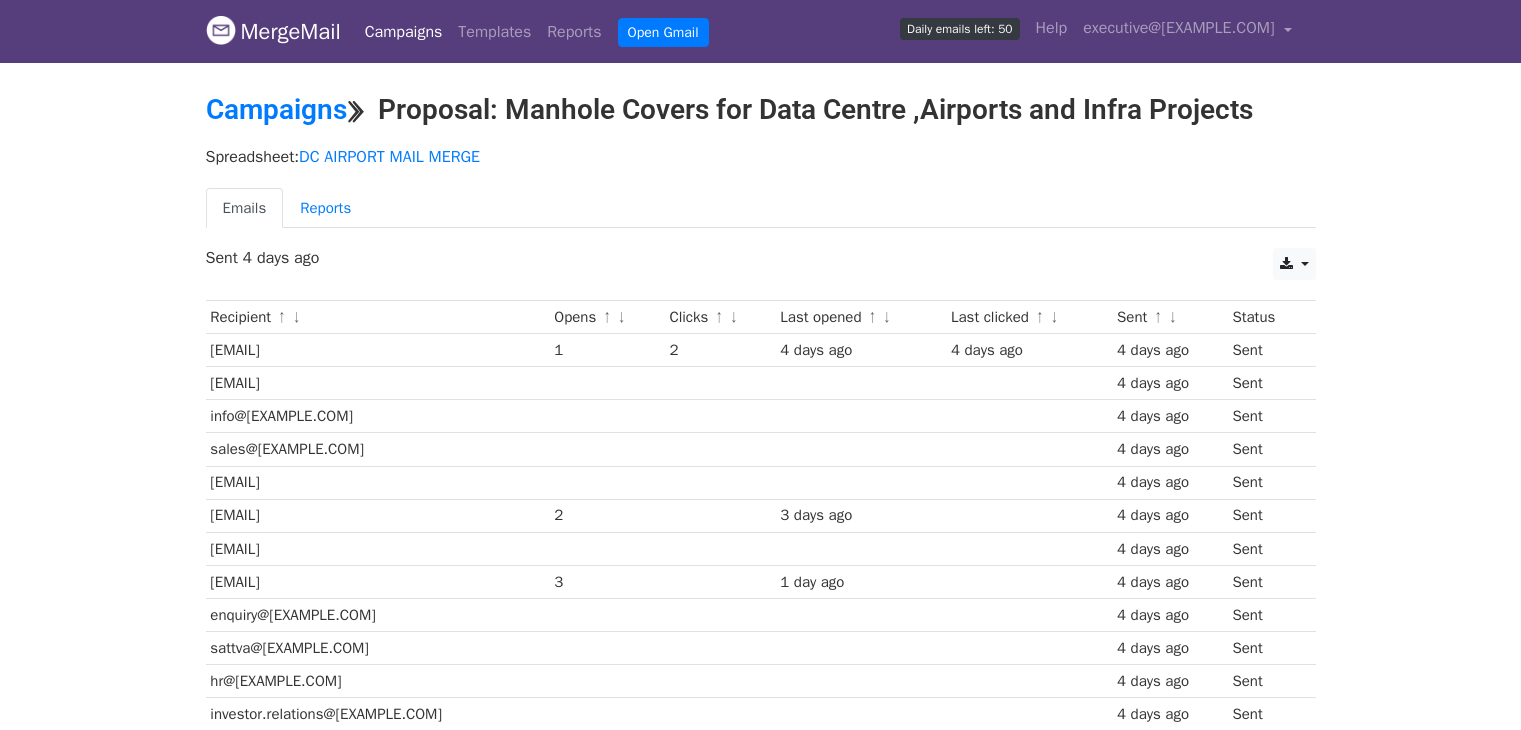 scroll, scrollTop: 0, scrollLeft: 0, axis: both 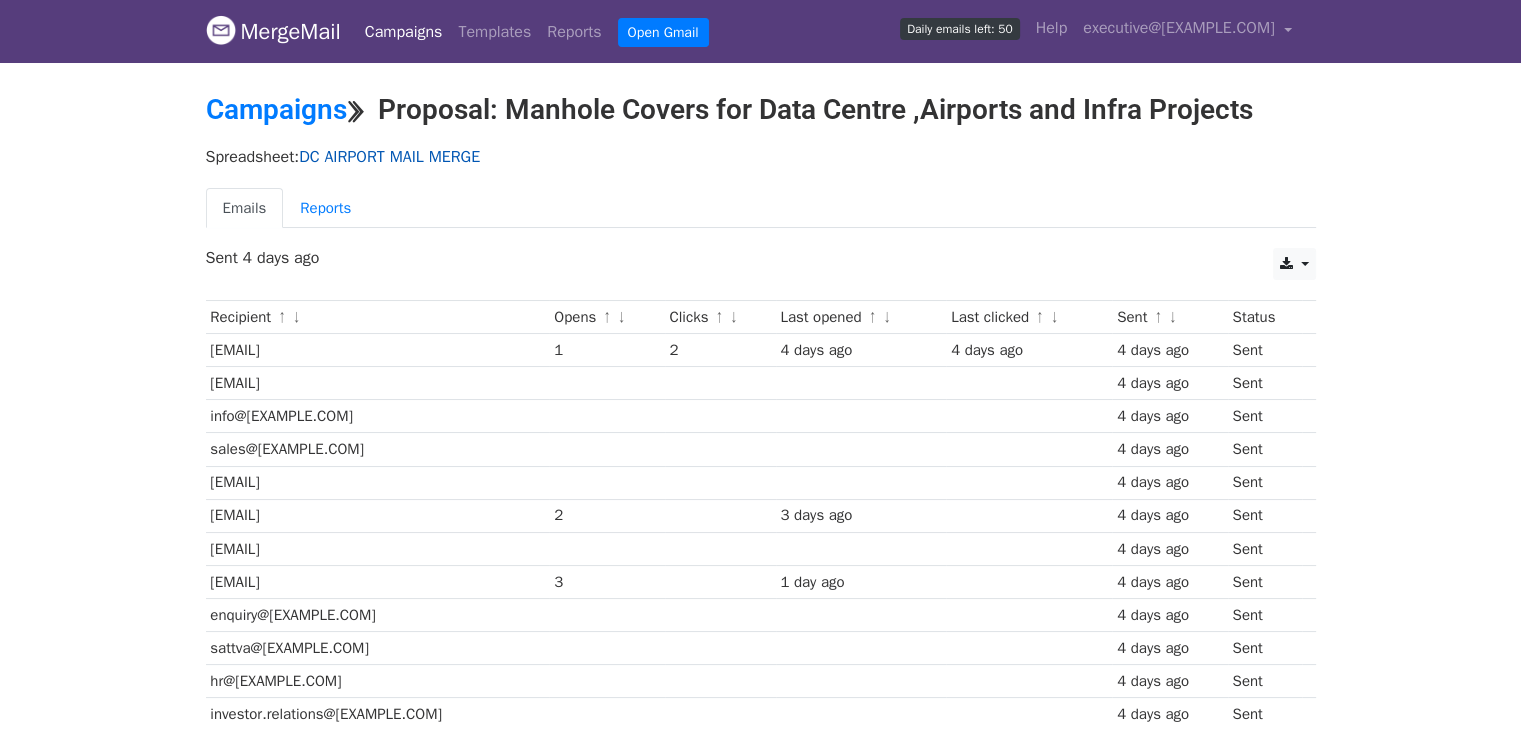 click on "DC AIRPORT MAIL MERGE" at bounding box center [389, 157] 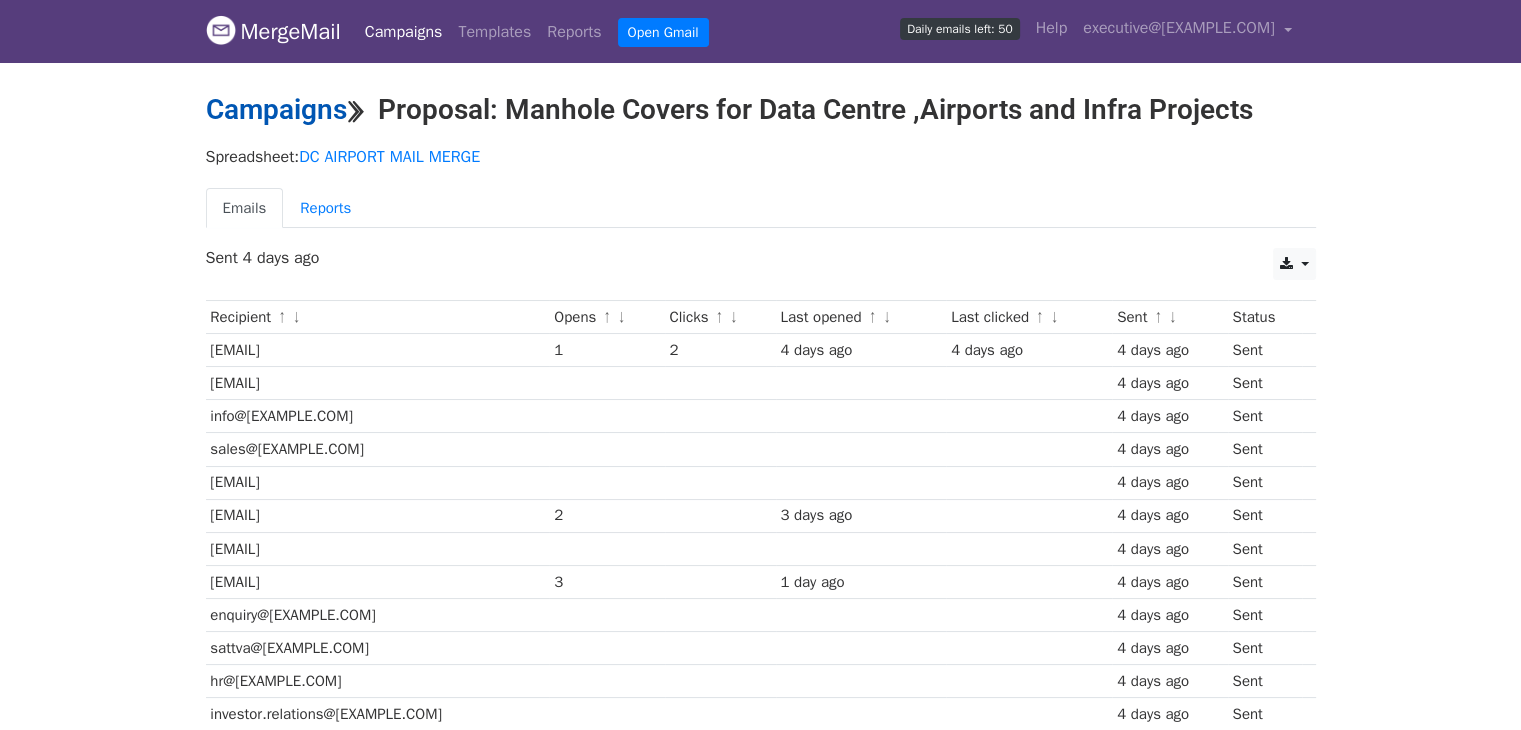 click on "Campaigns" at bounding box center [276, 109] 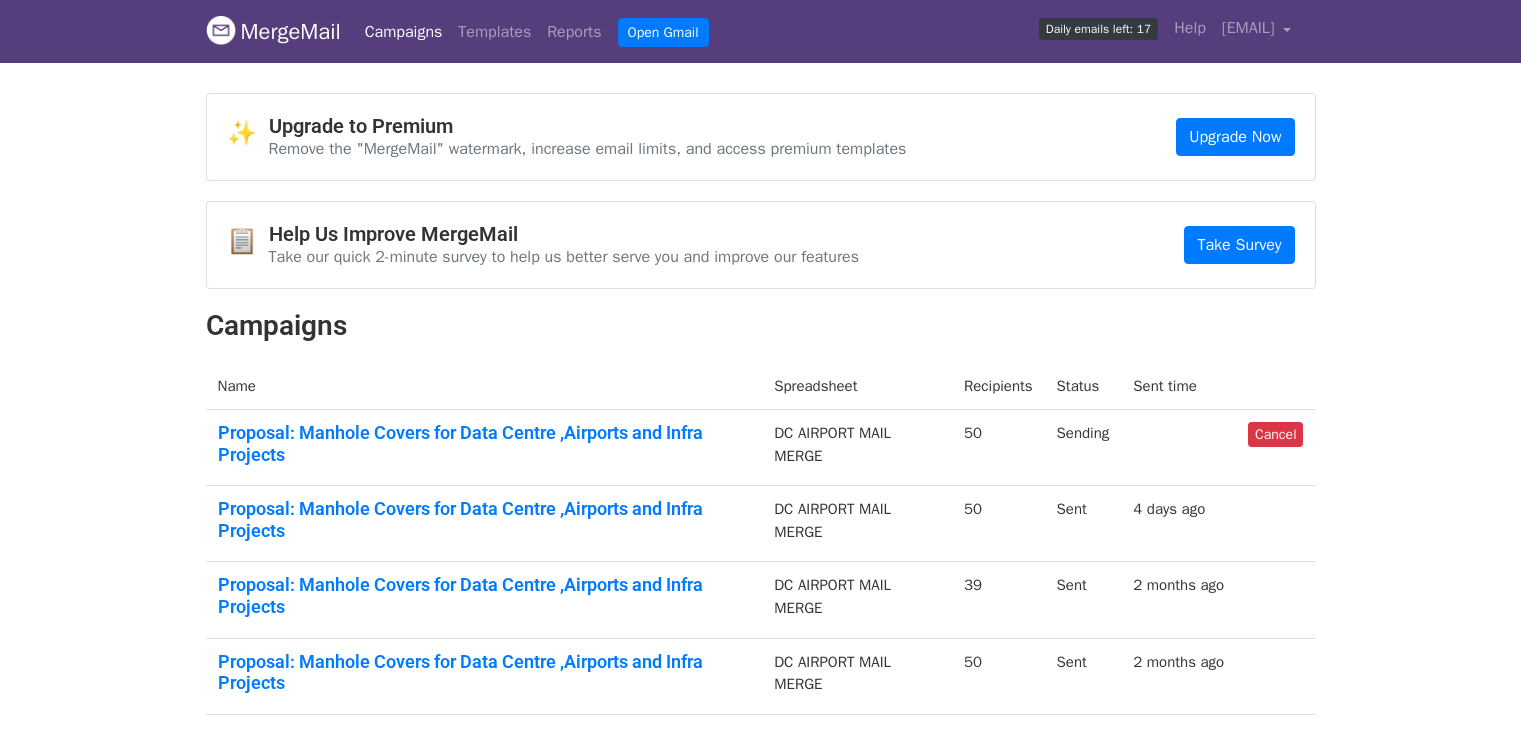 scroll, scrollTop: 0, scrollLeft: 0, axis: both 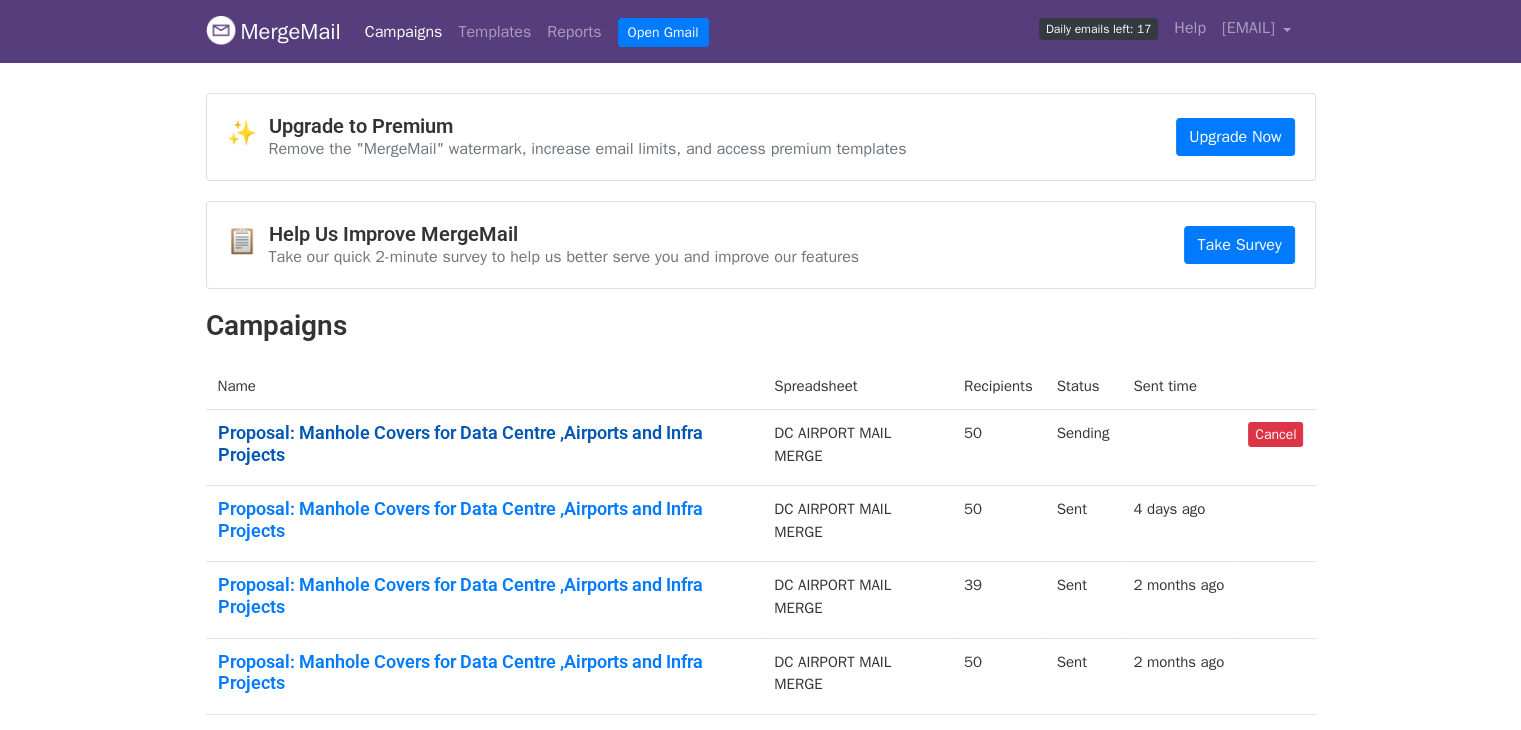 click on "Proposal: Manhole Covers for Data Centre ,Airports and Infra Projects" at bounding box center [484, 443] 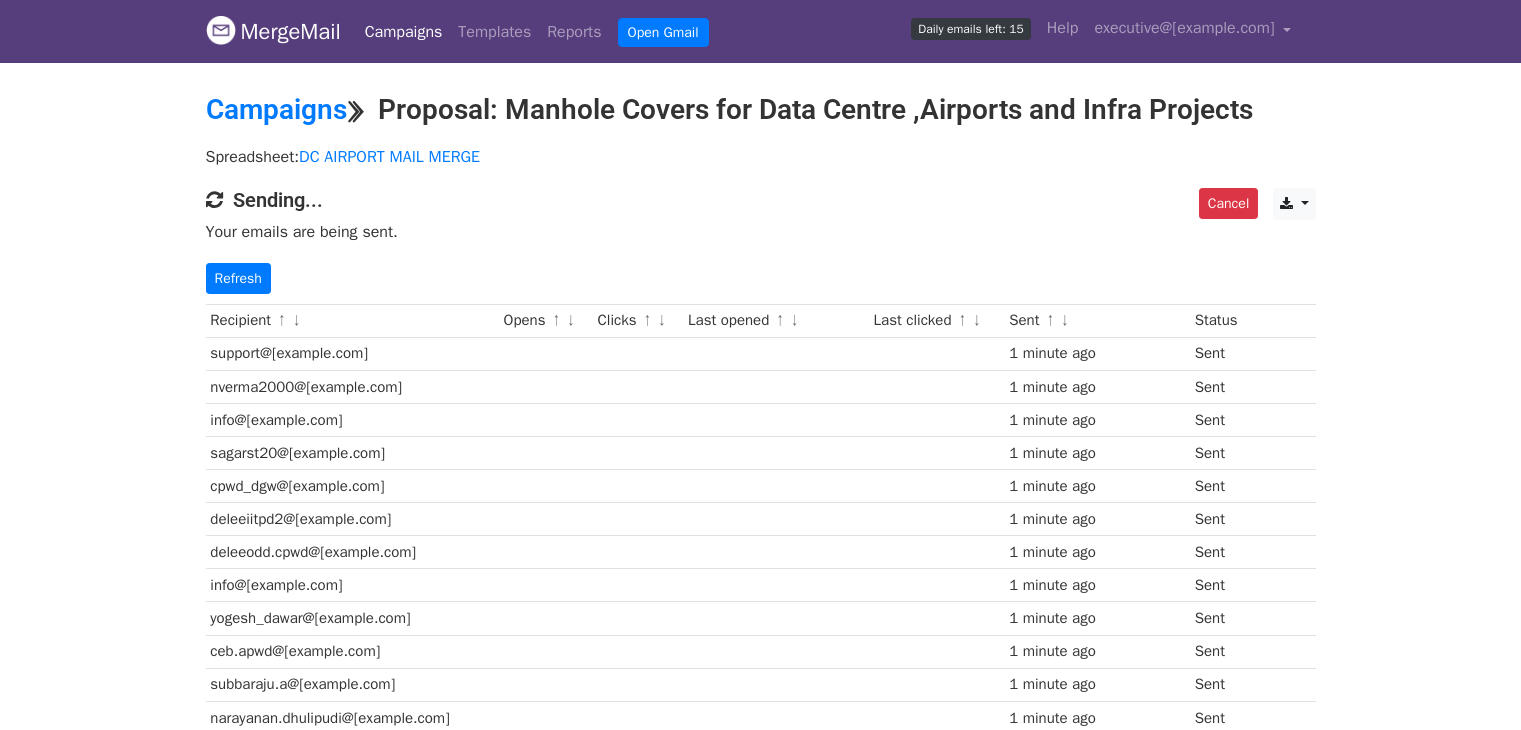 scroll, scrollTop: 0, scrollLeft: 0, axis: both 